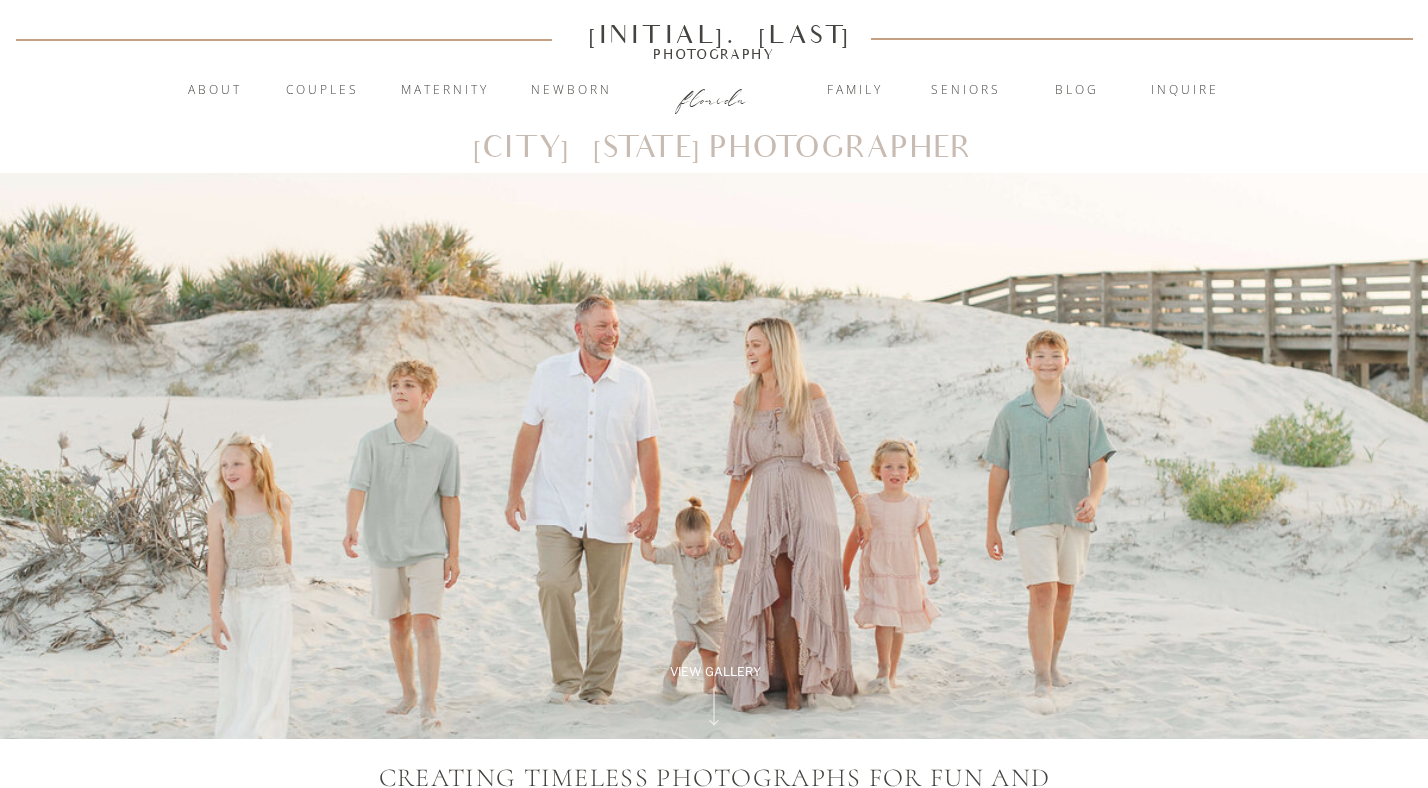 scroll, scrollTop: 0, scrollLeft: 0, axis: both 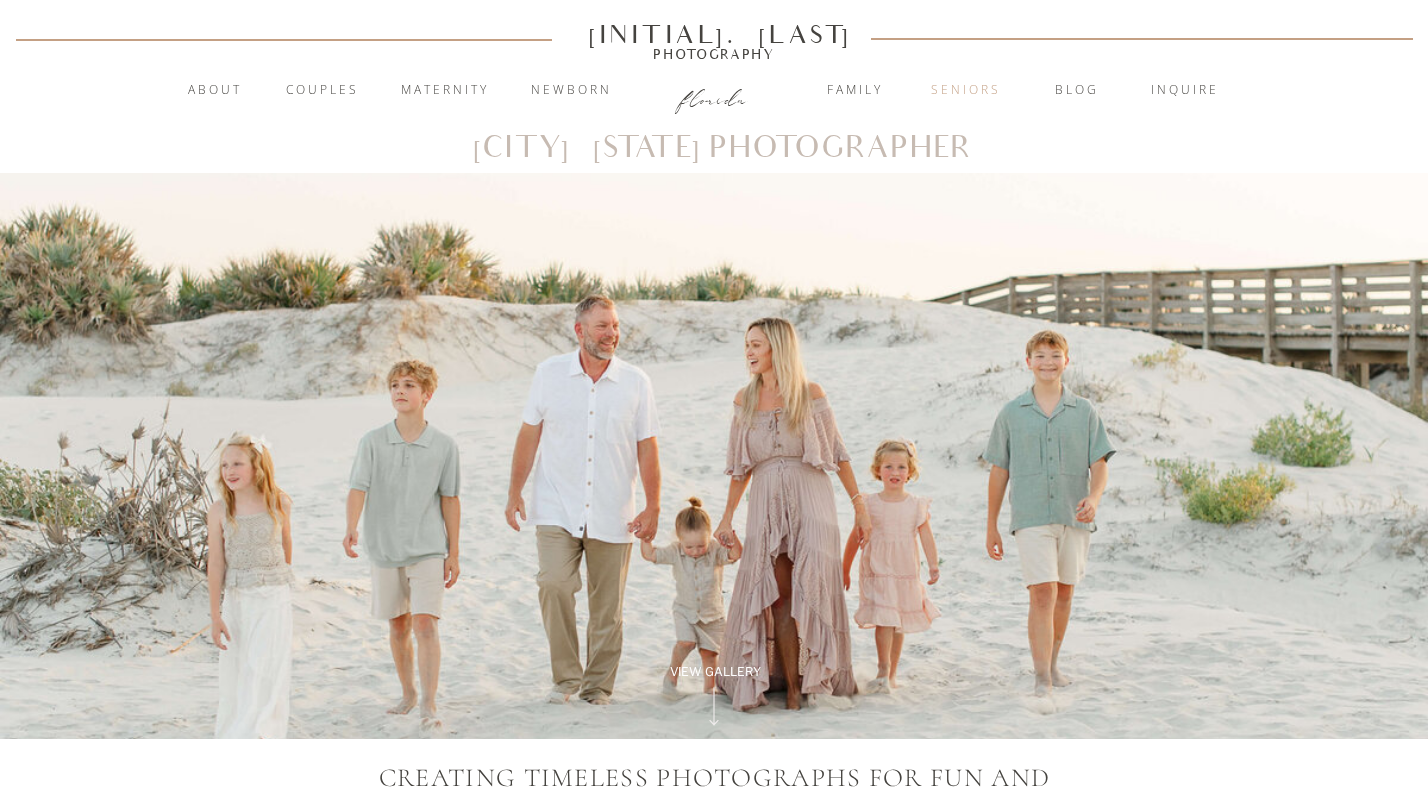 click on "Seniors" at bounding box center [966, 91] 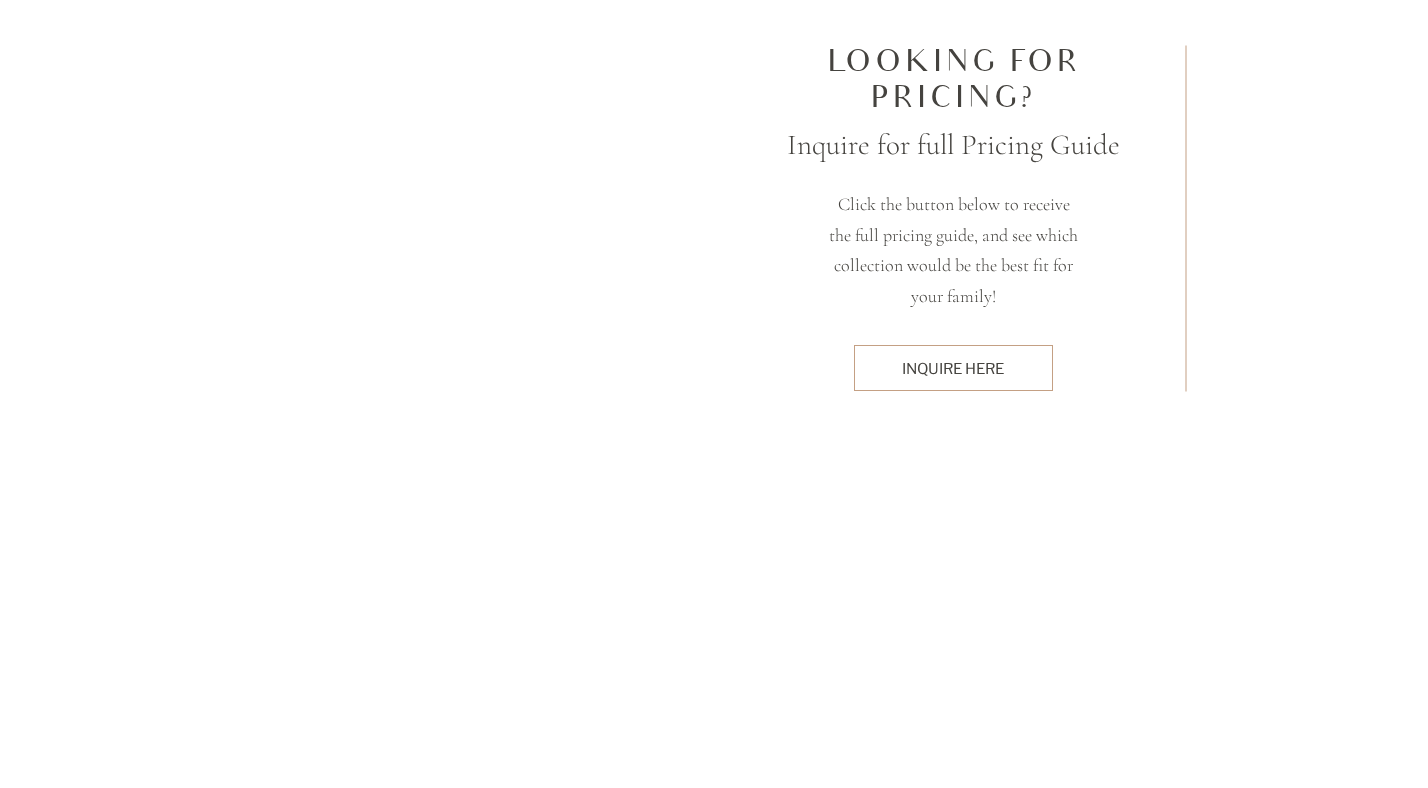 scroll, scrollTop: 5929, scrollLeft: 0, axis: vertical 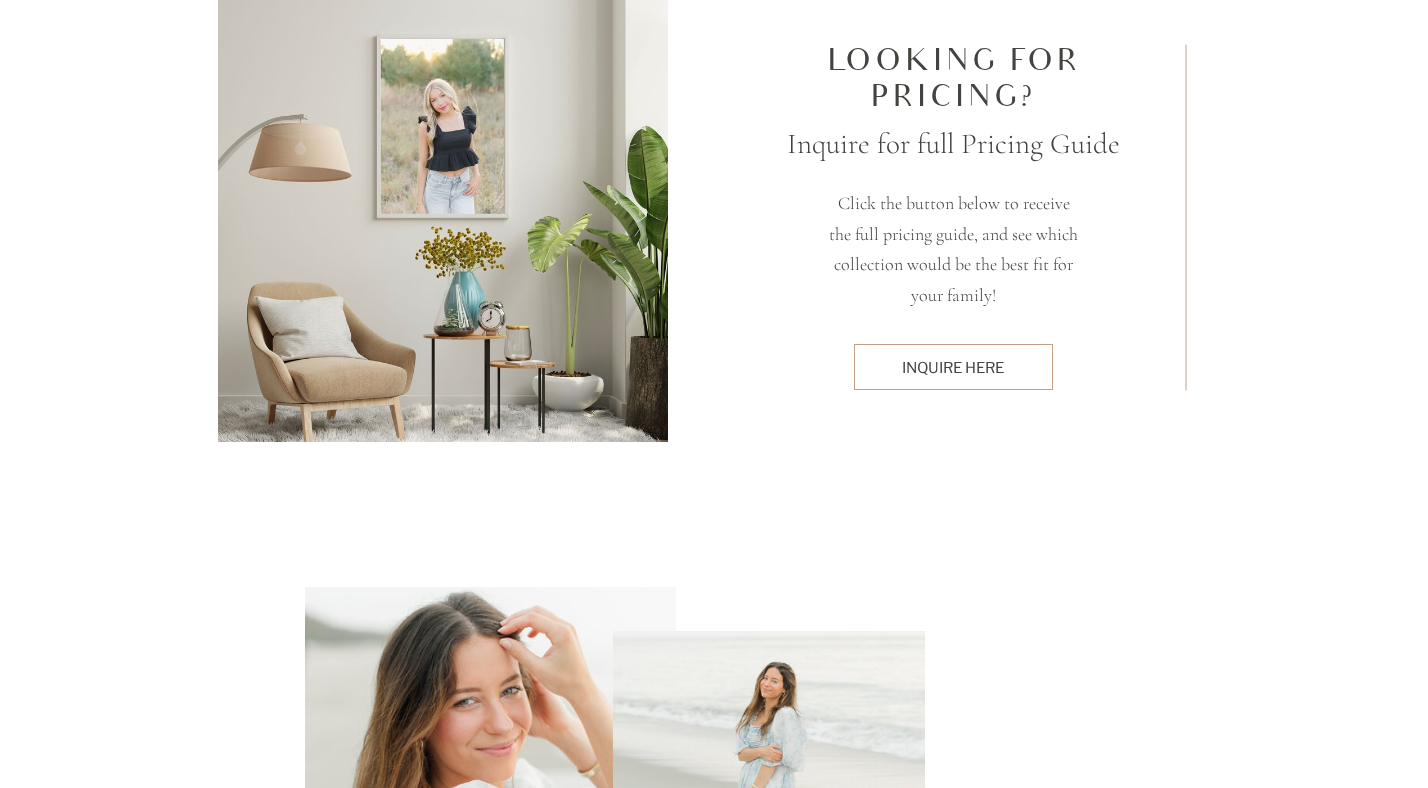 click on "Inquire here" at bounding box center (953, 367) 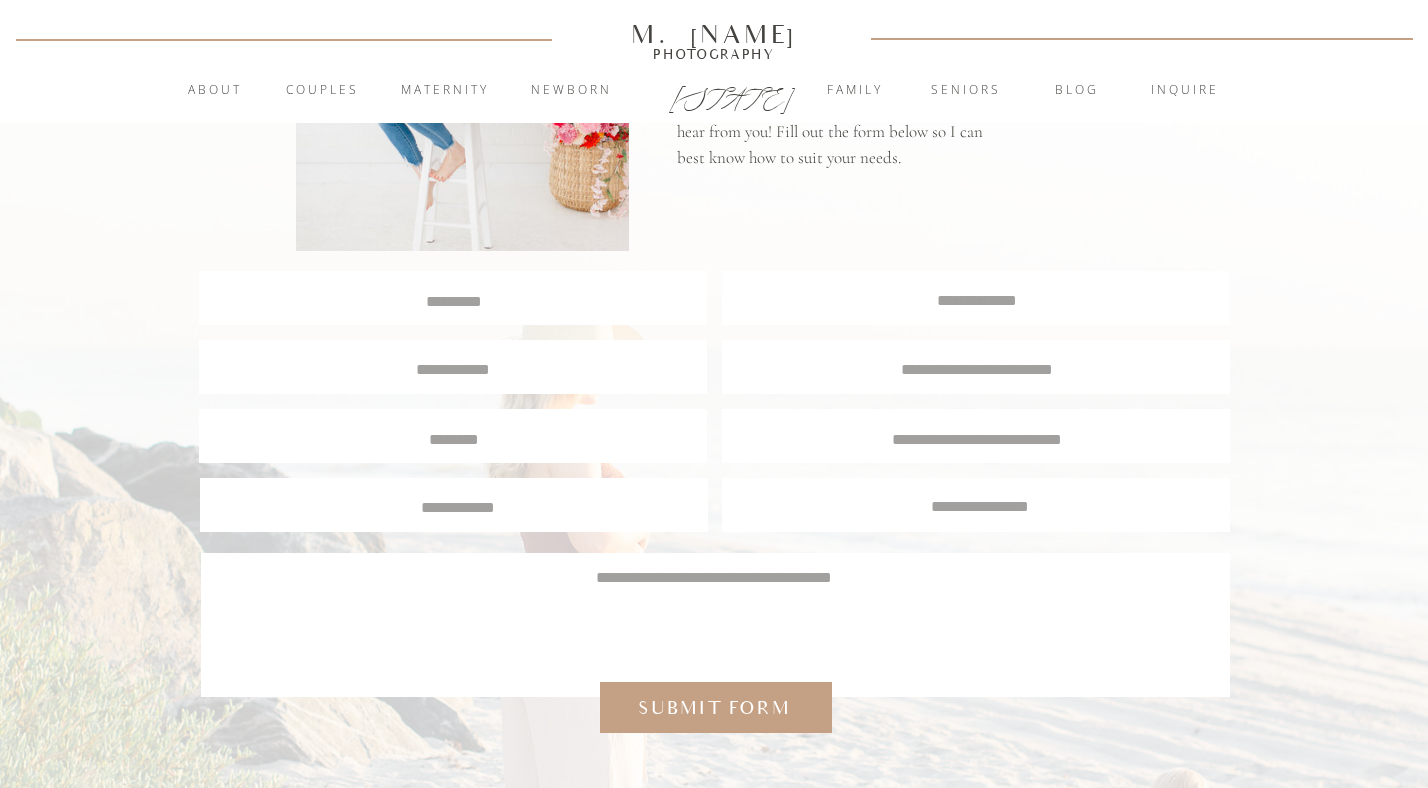 scroll, scrollTop: 318, scrollLeft: 0, axis: vertical 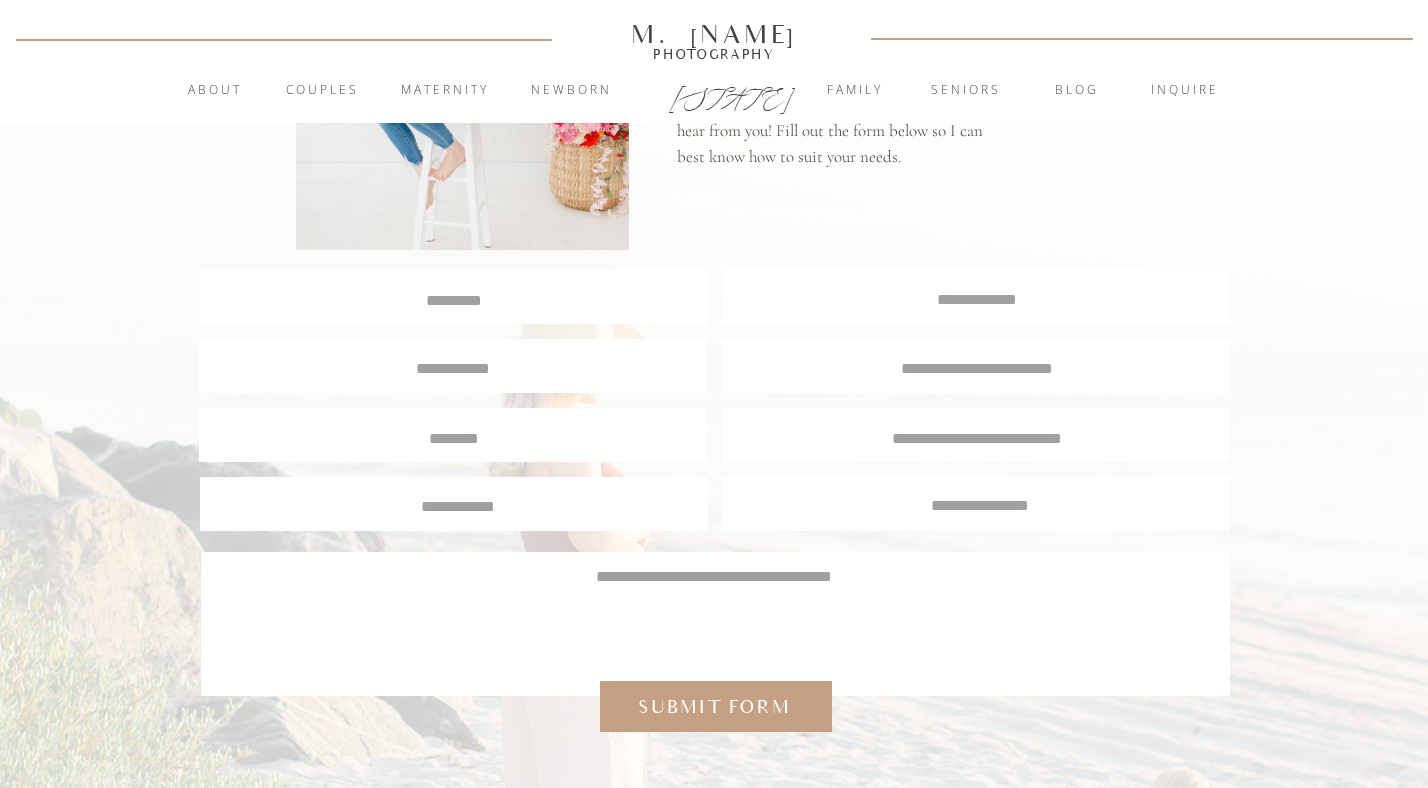 click at bounding box center [453, 298] 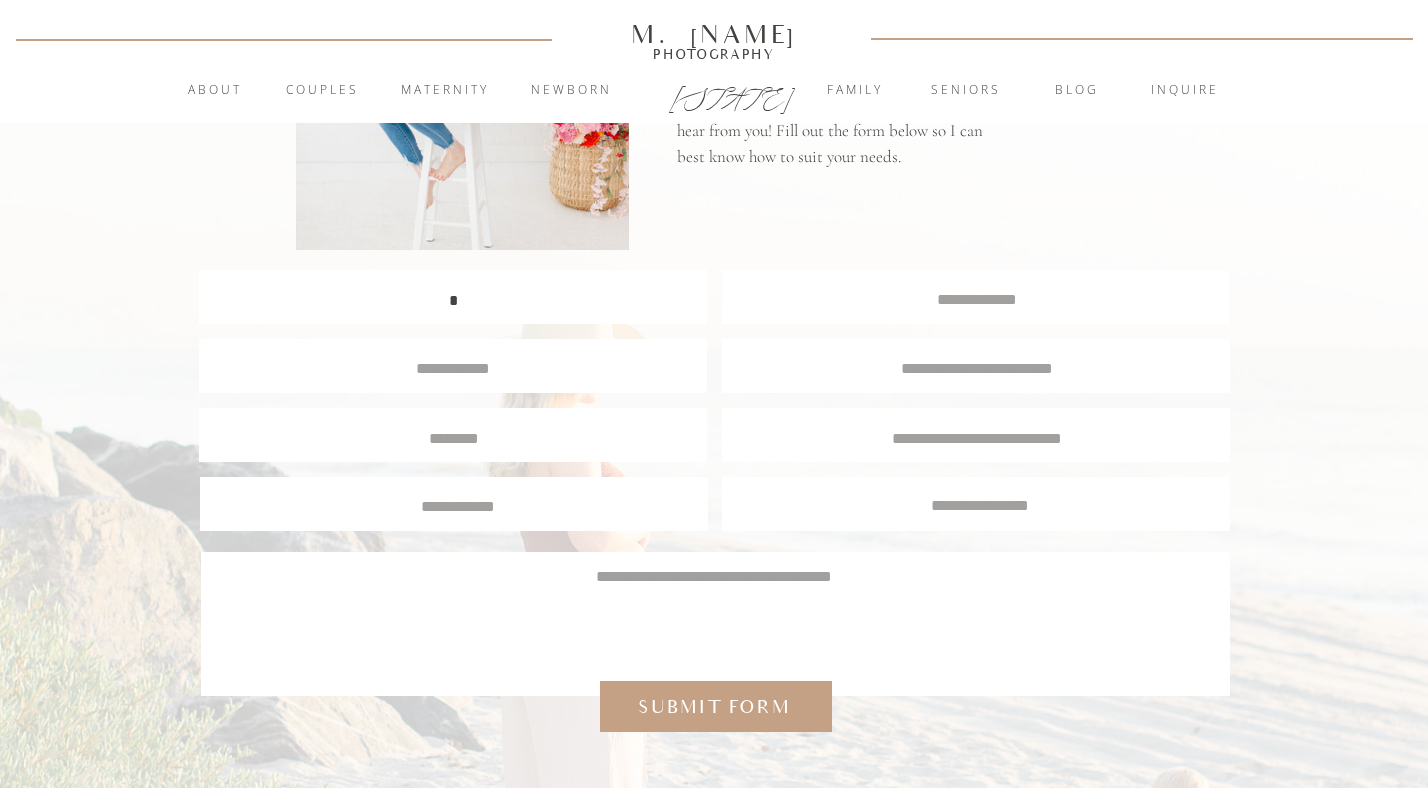 scroll, scrollTop: 2, scrollLeft: 0, axis: vertical 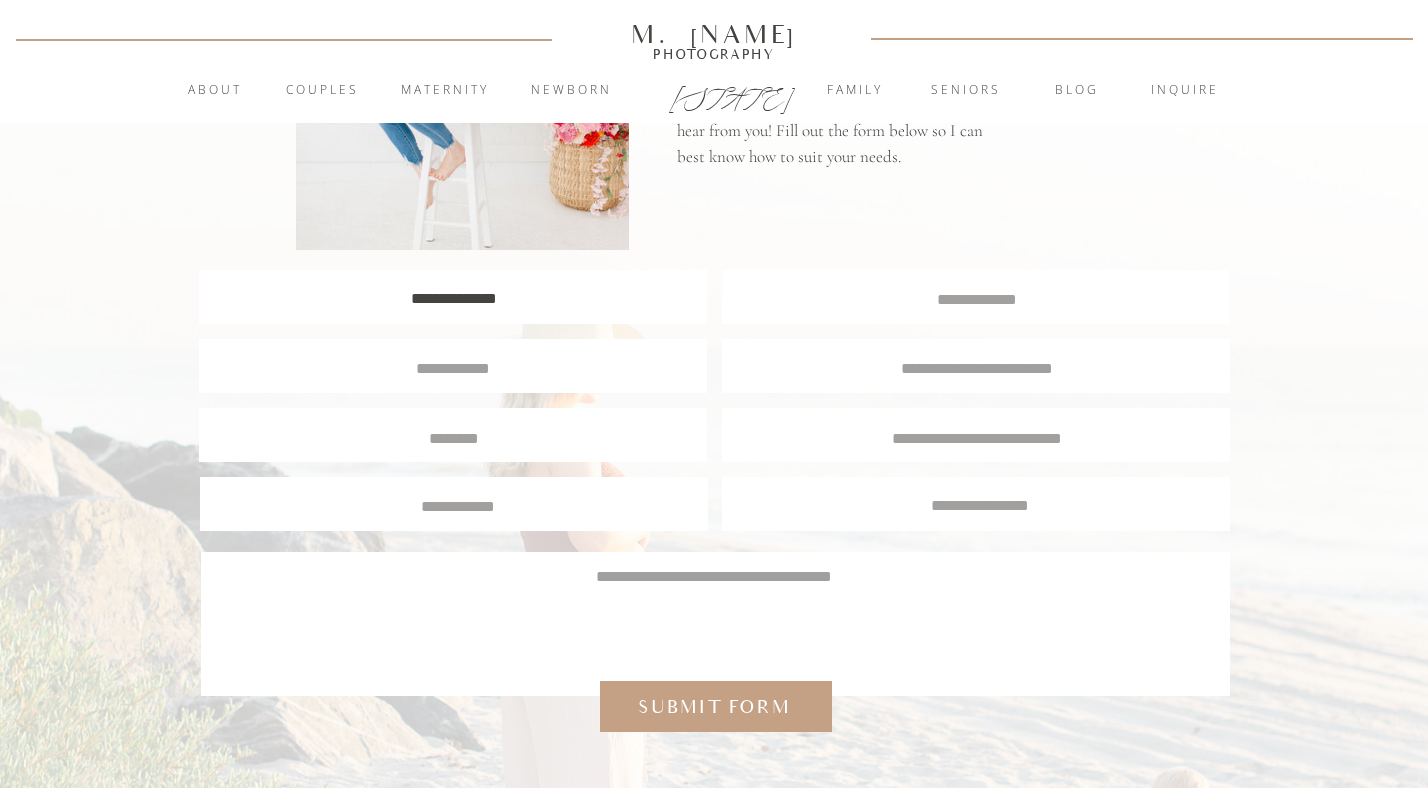 type on "**********" 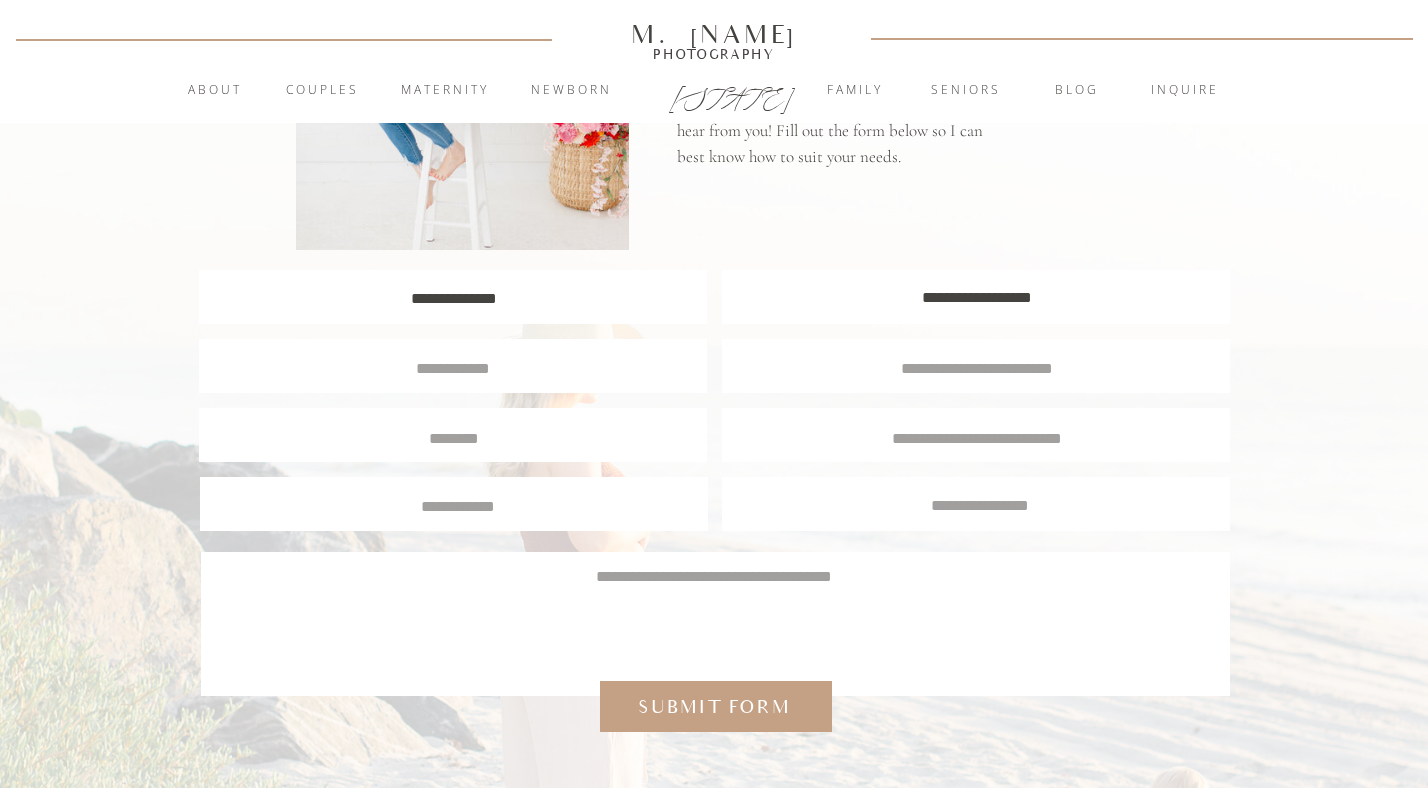 type on "**********" 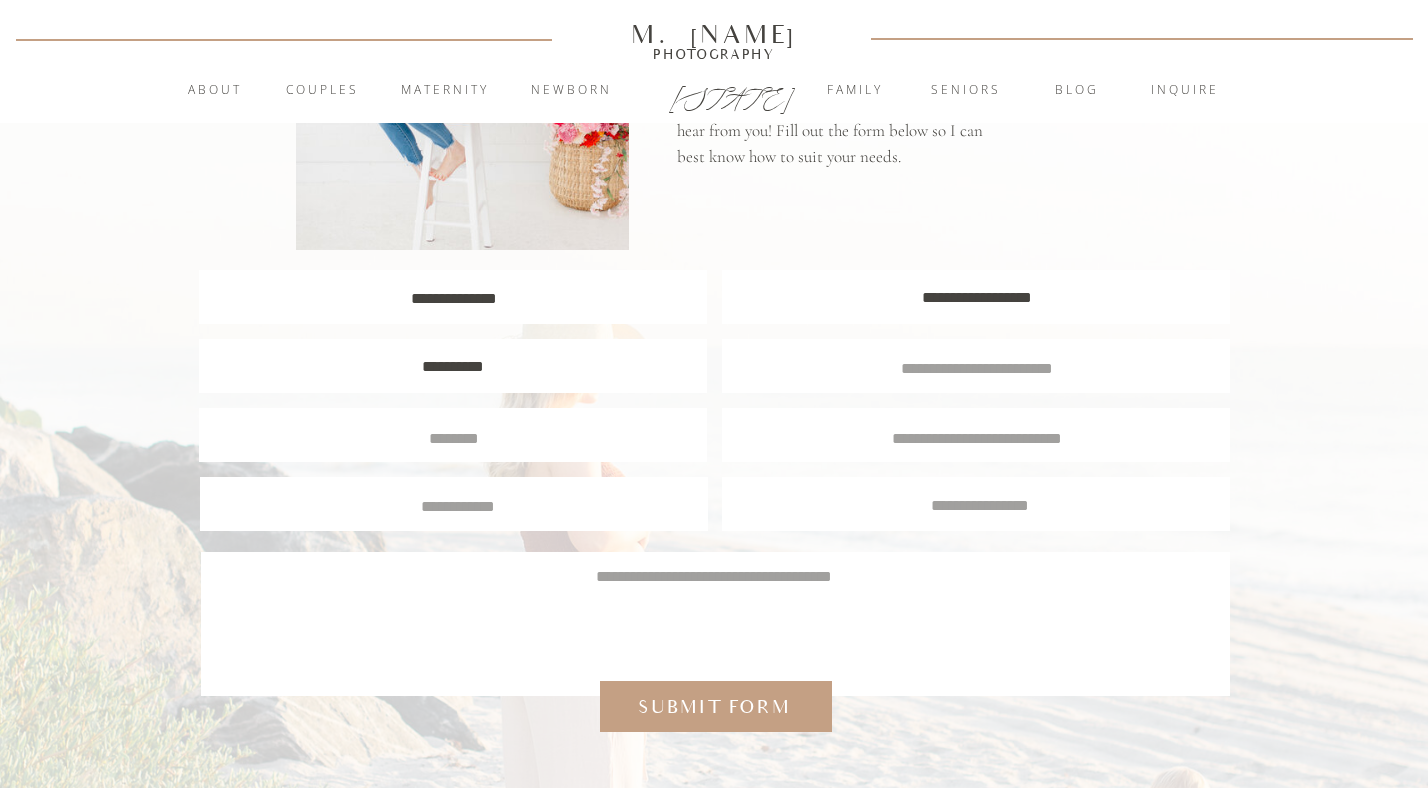 type on "**********" 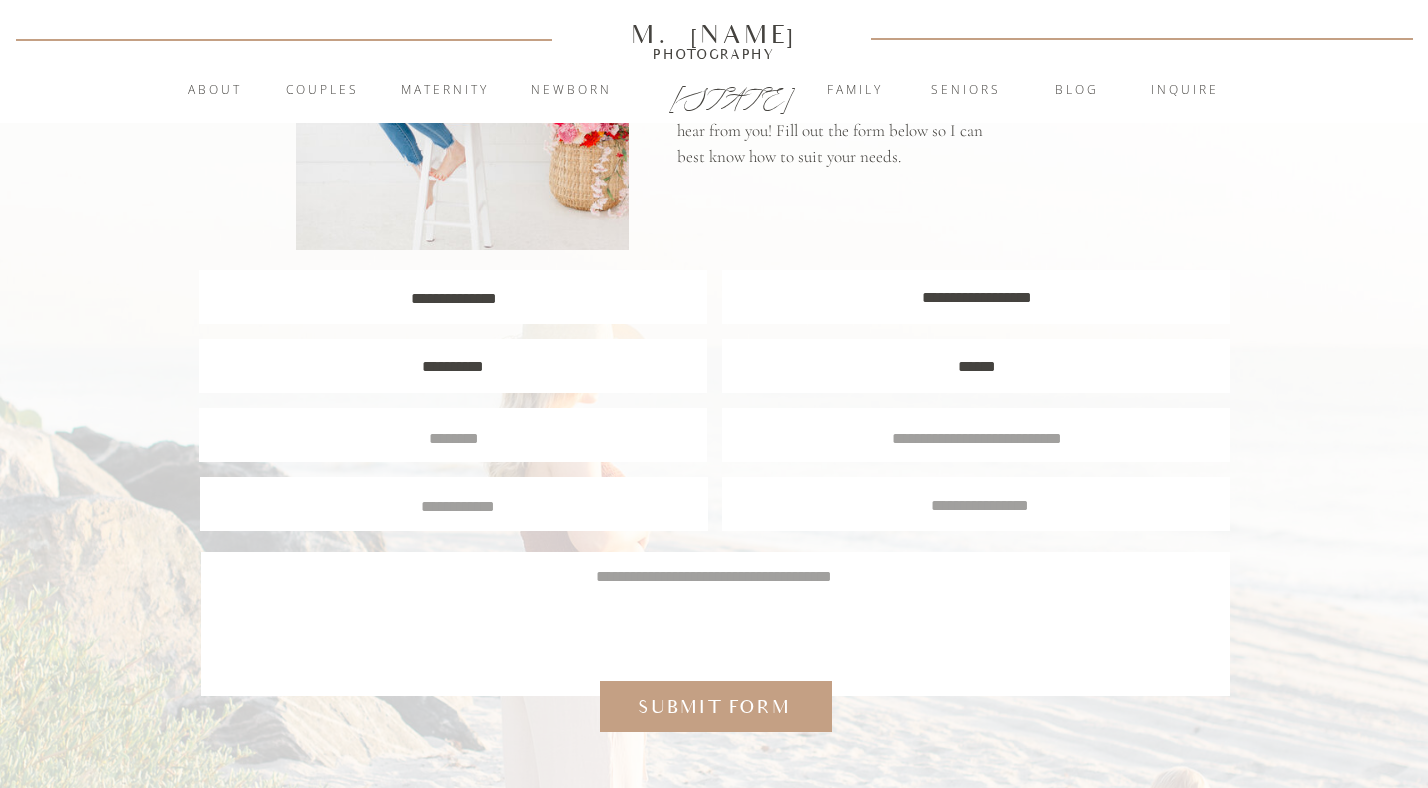 type on "******" 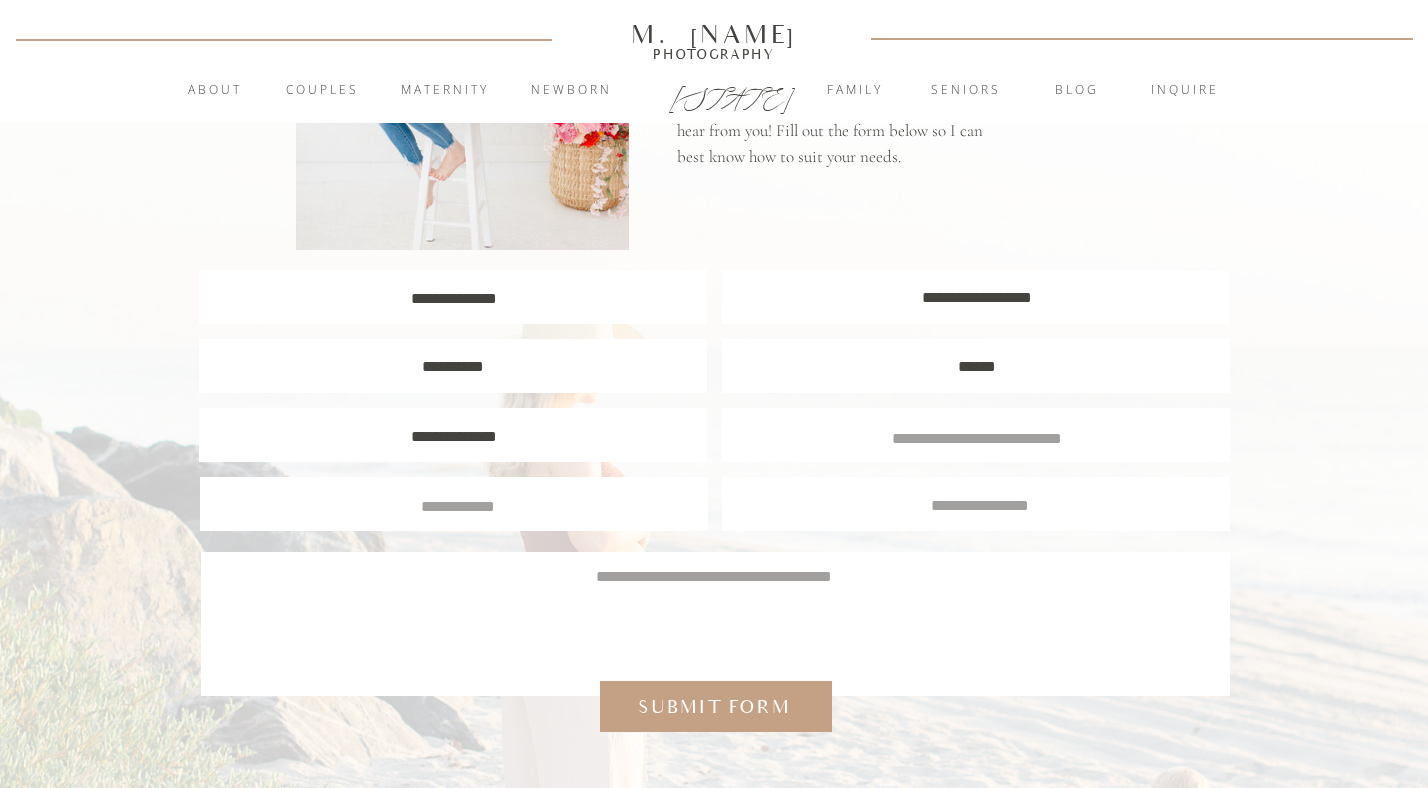 type on "**********" 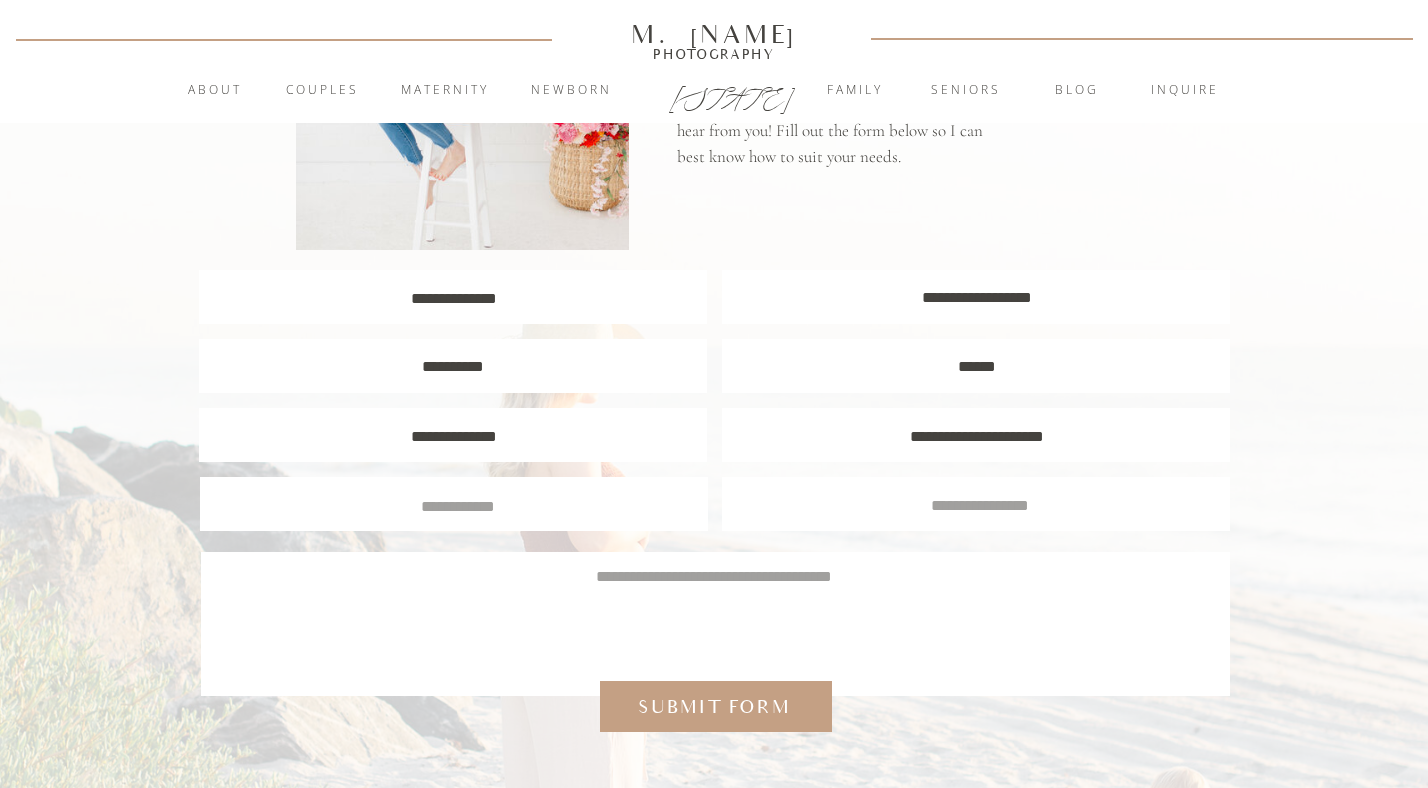 type on "**********" 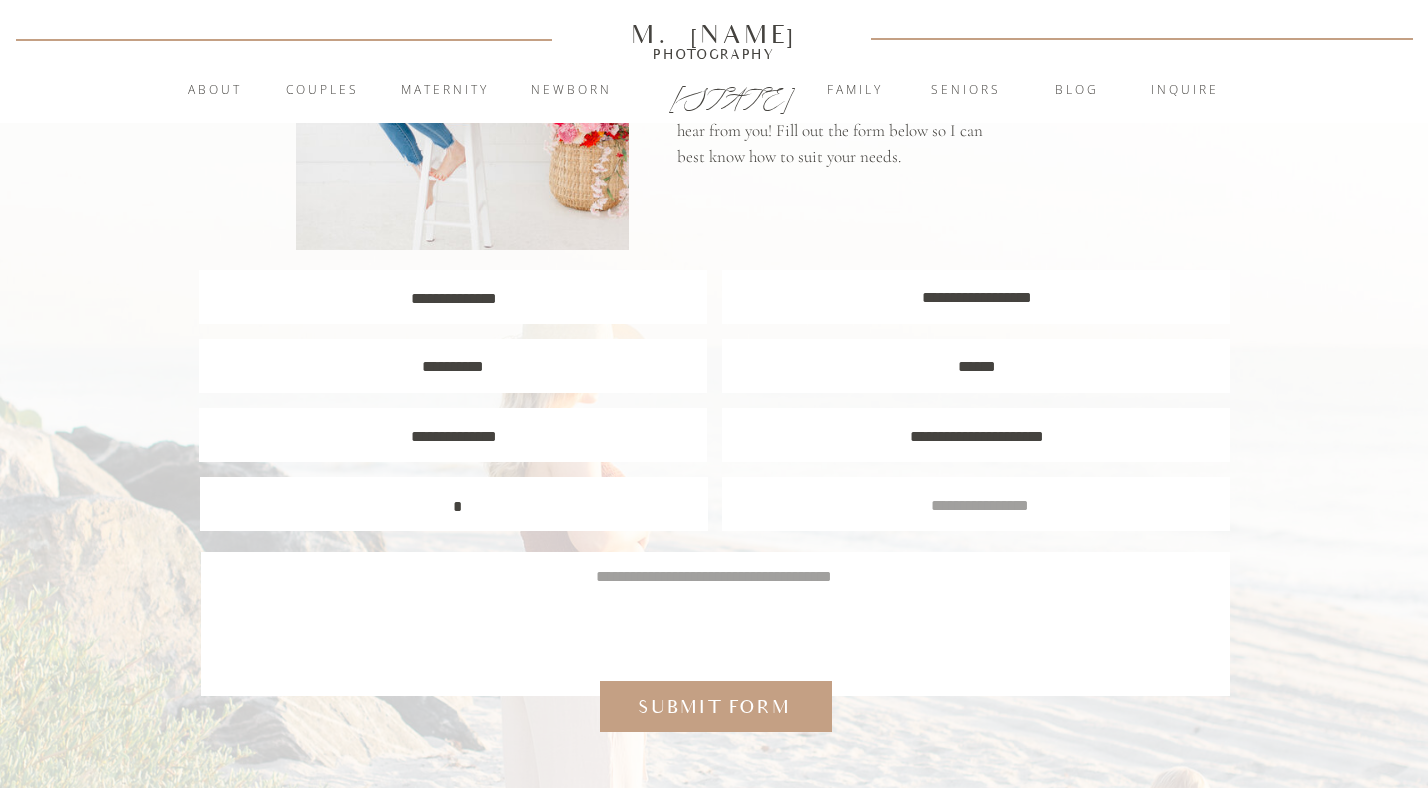 scroll, scrollTop: 2, scrollLeft: 0, axis: vertical 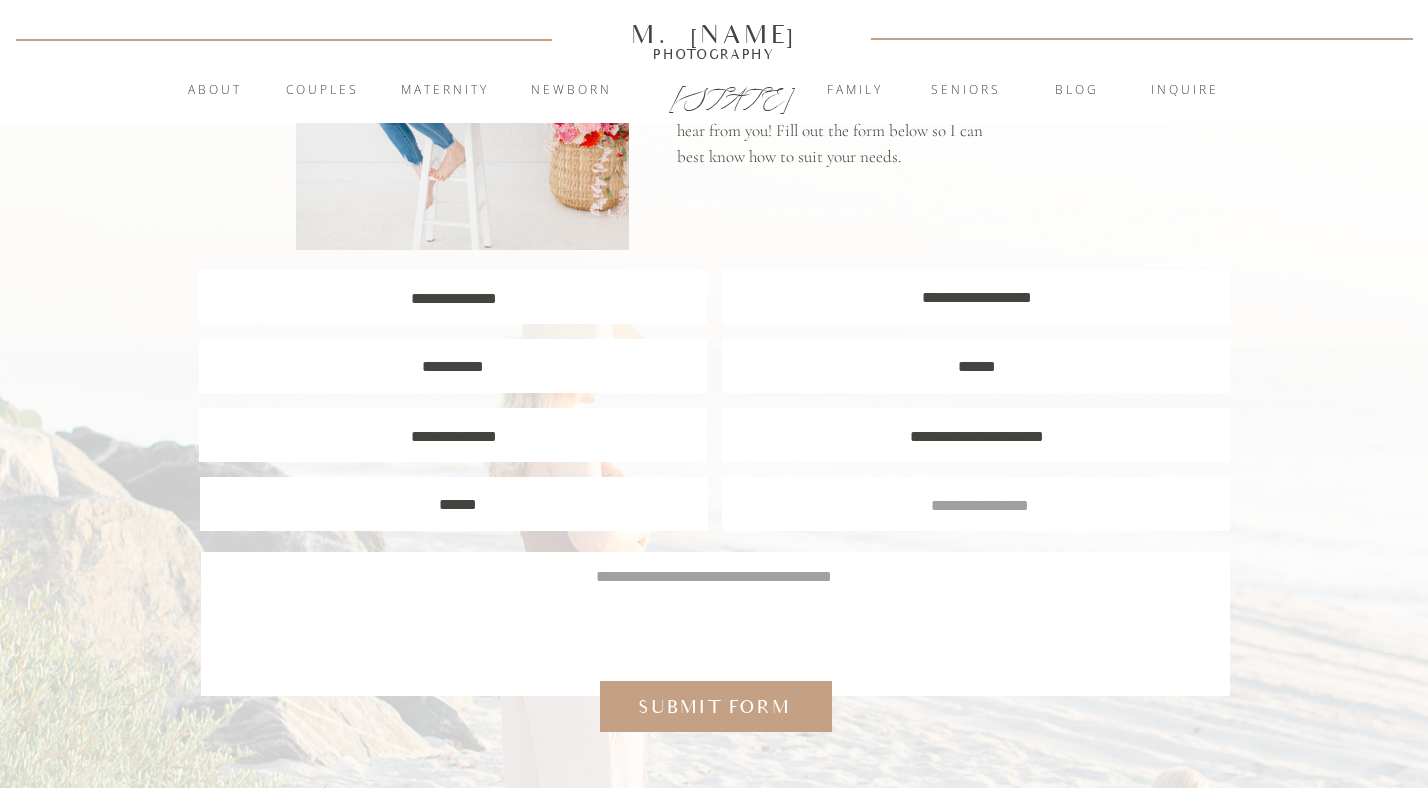 type on "******" 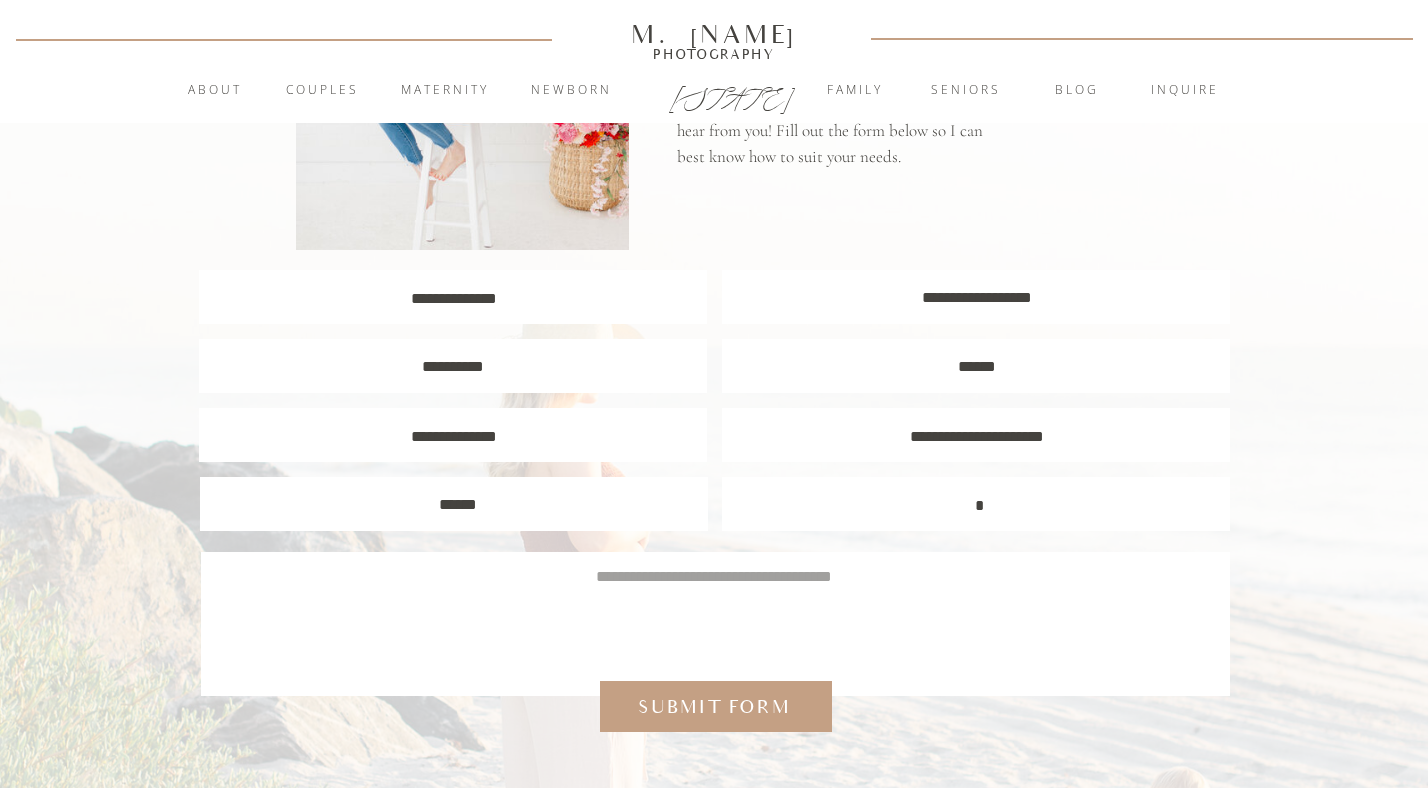 scroll, scrollTop: 2, scrollLeft: 0, axis: vertical 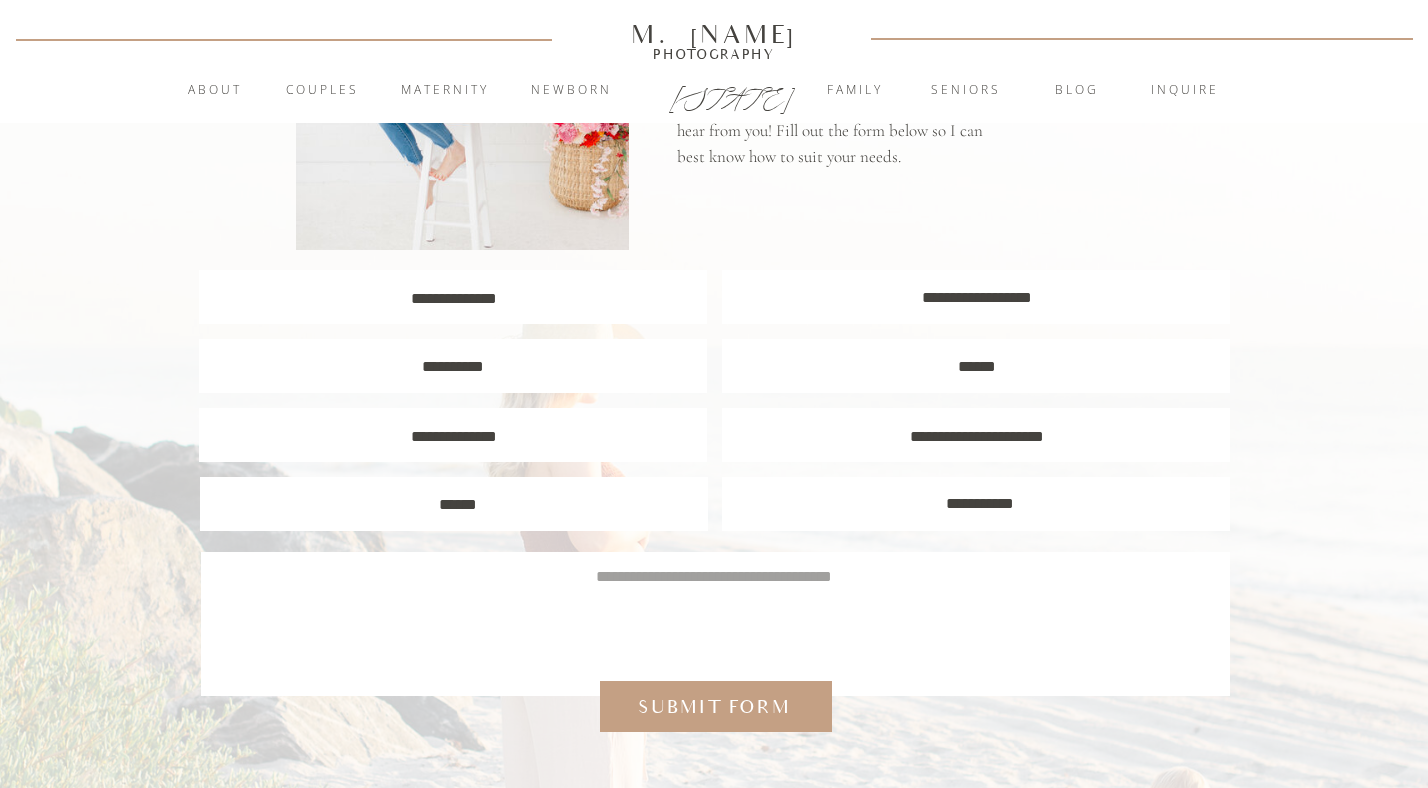 type on "**********" 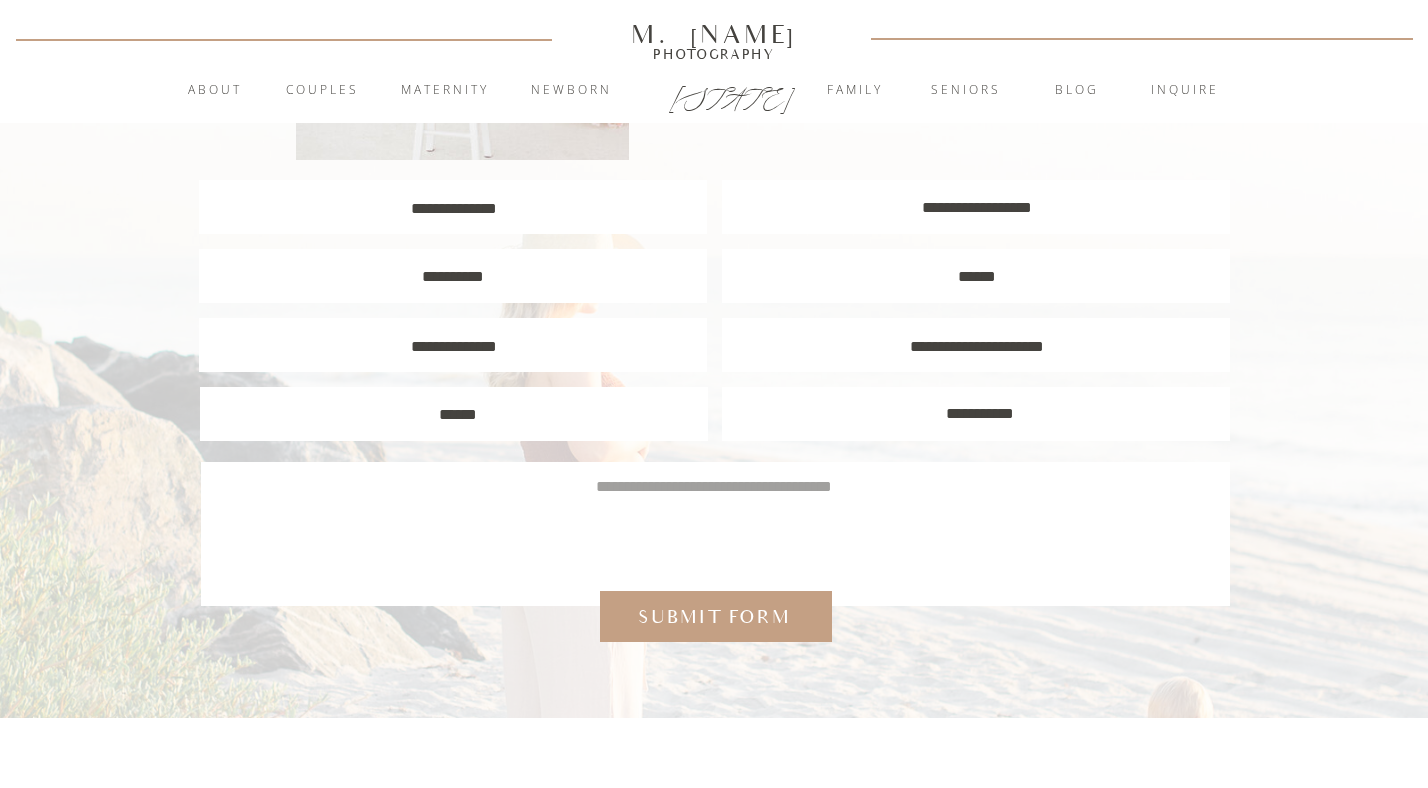 scroll, scrollTop: 448, scrollLeft: 0, axis: vertical 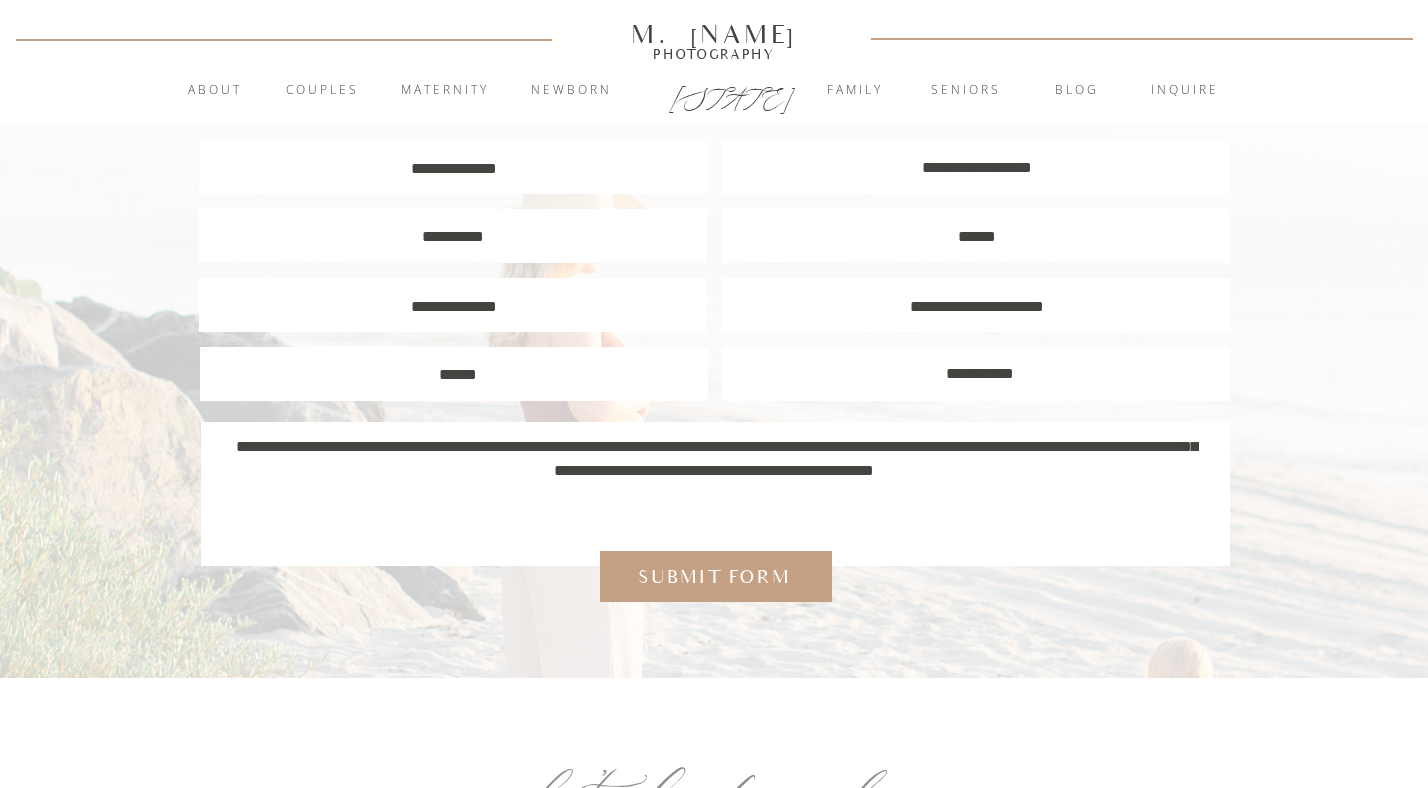 click on "**********" at bounding box center [714, 483] 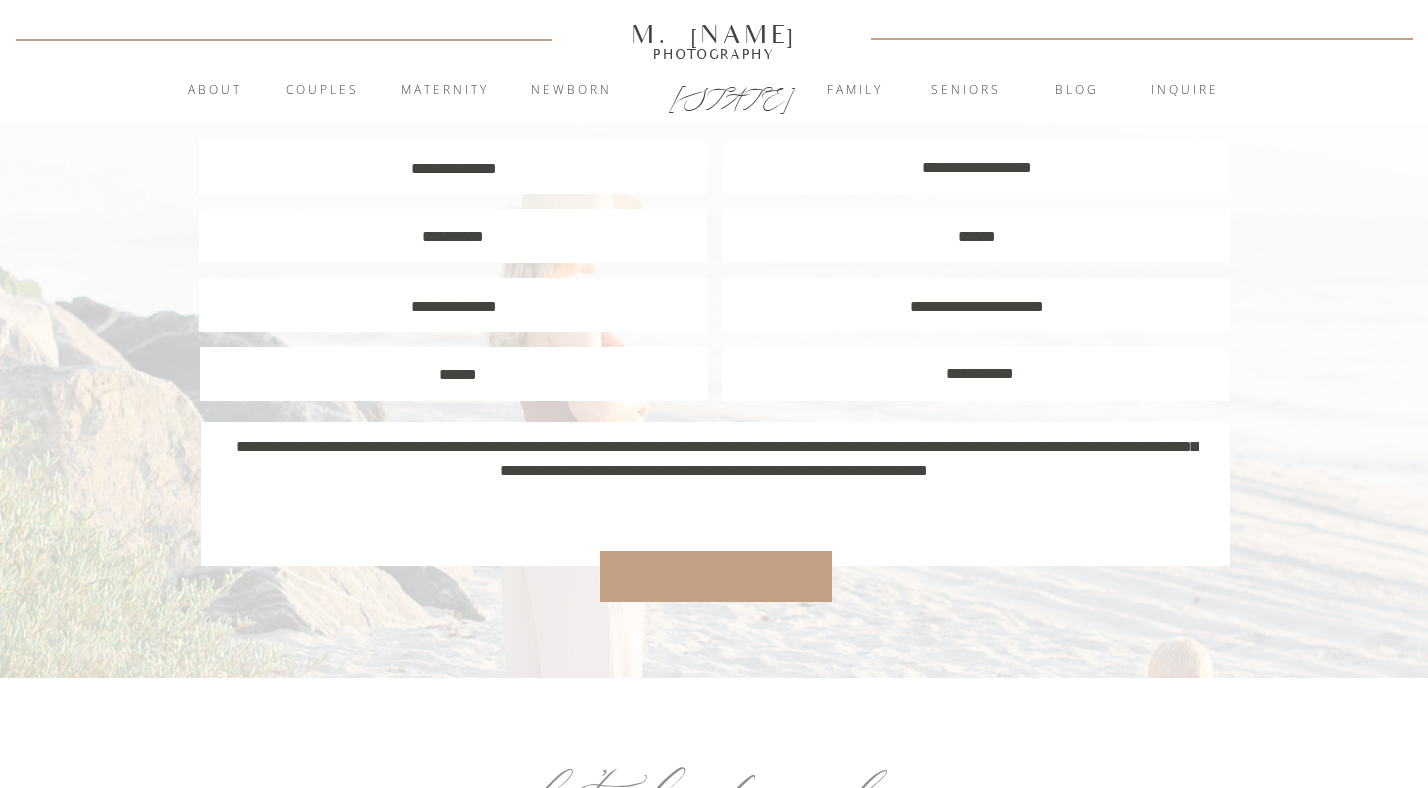 type on "**********" 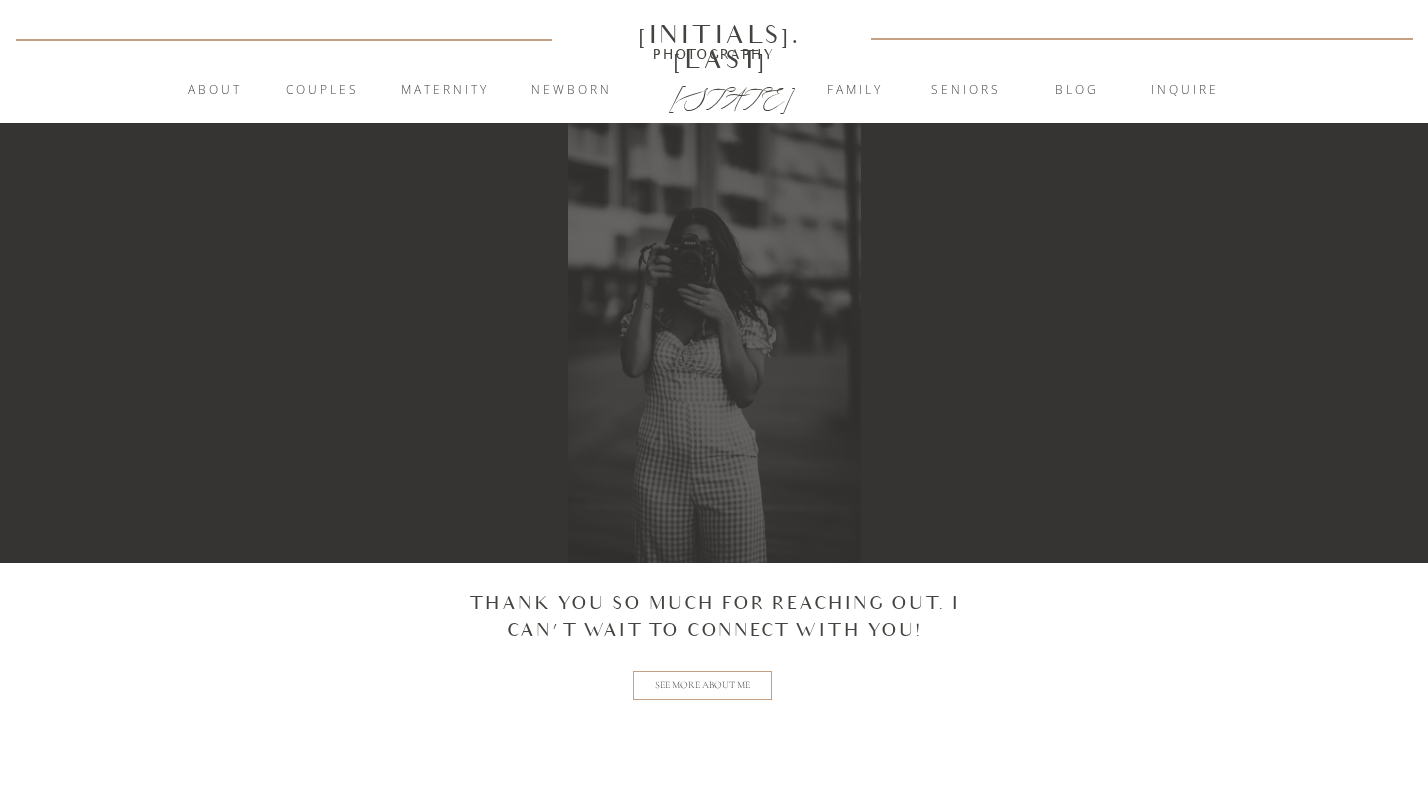 scroll, scrollTop: 0, scrollLeft: 0, axis: both 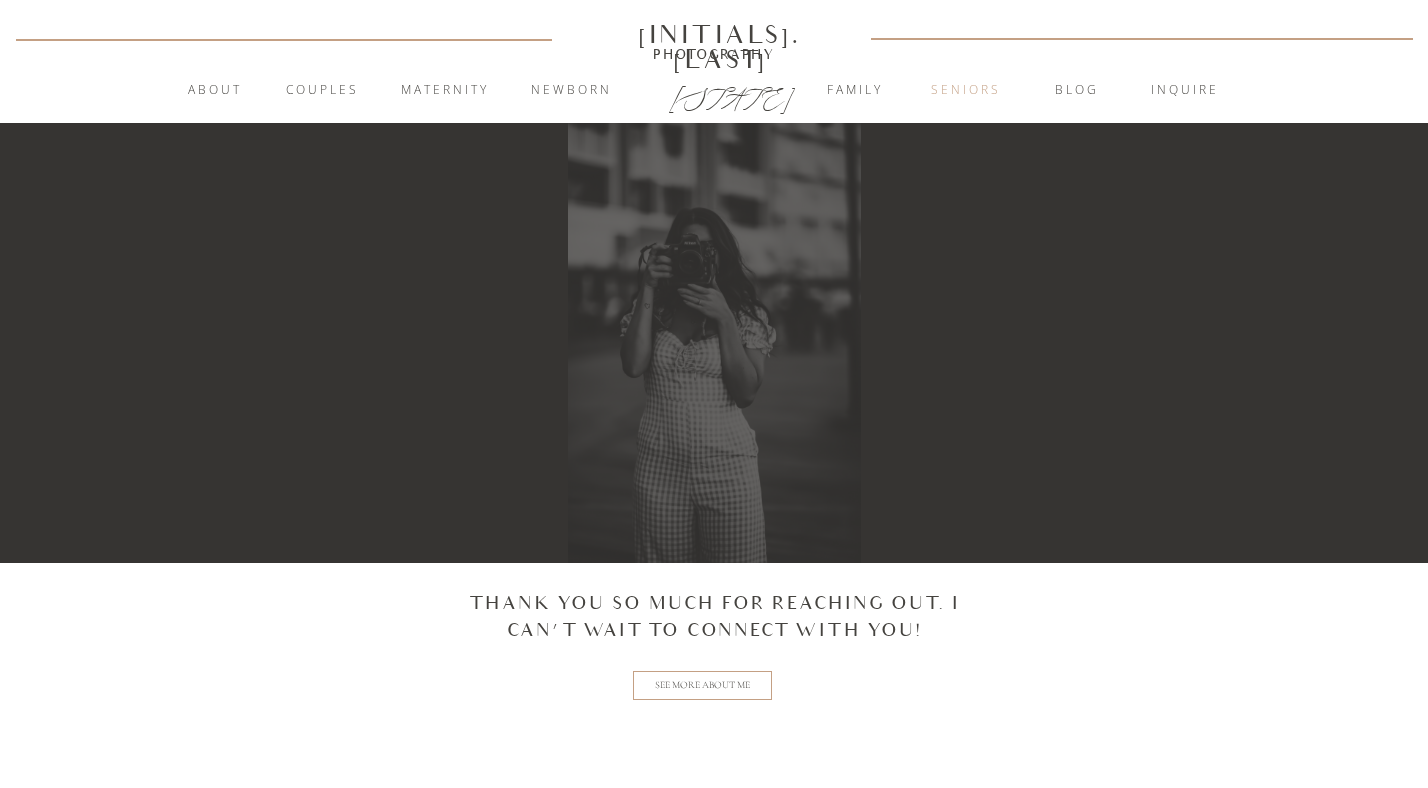 click on "Seniors" at bounding box center [966, 91] 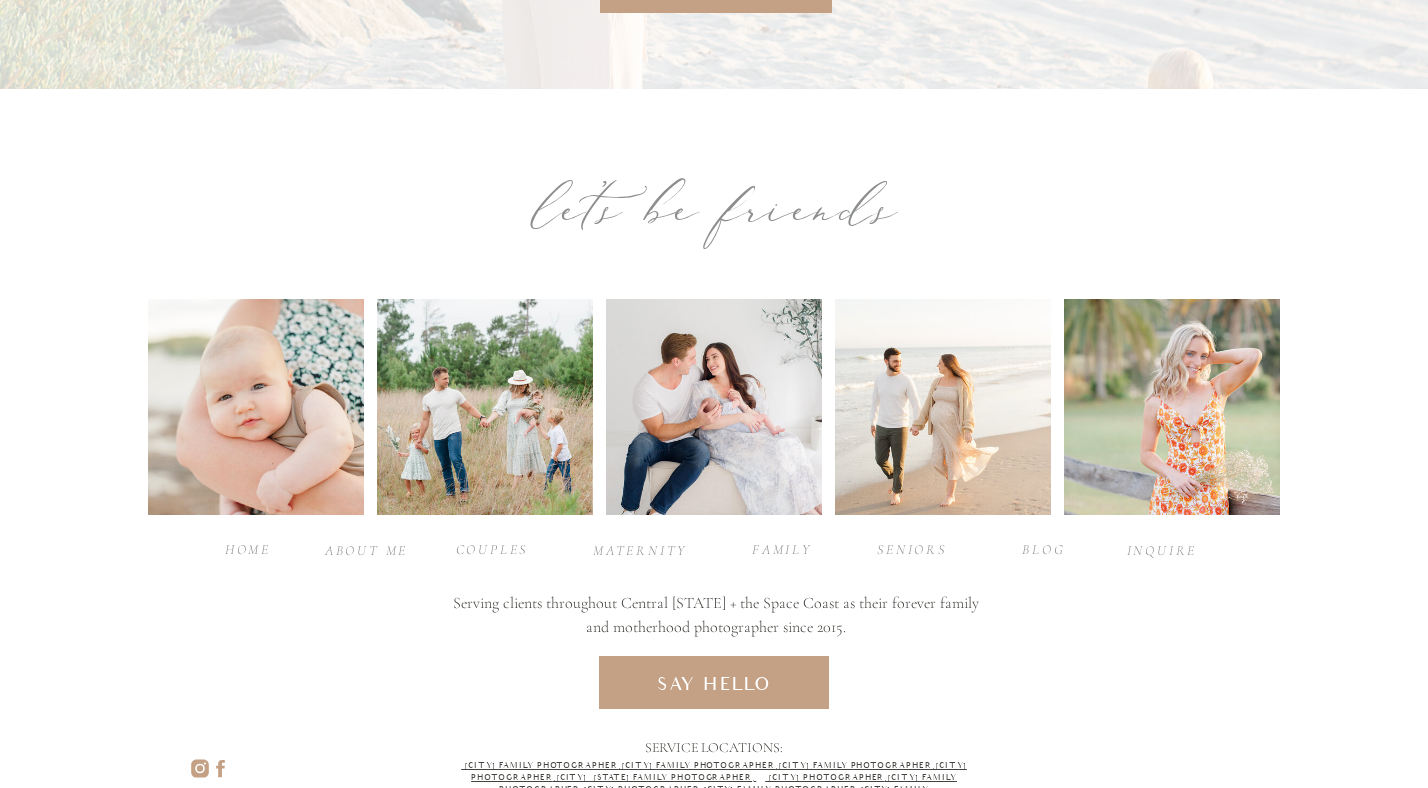 scroll, scrollTop: 8635, scrollLeft: 0, axis: vertical 